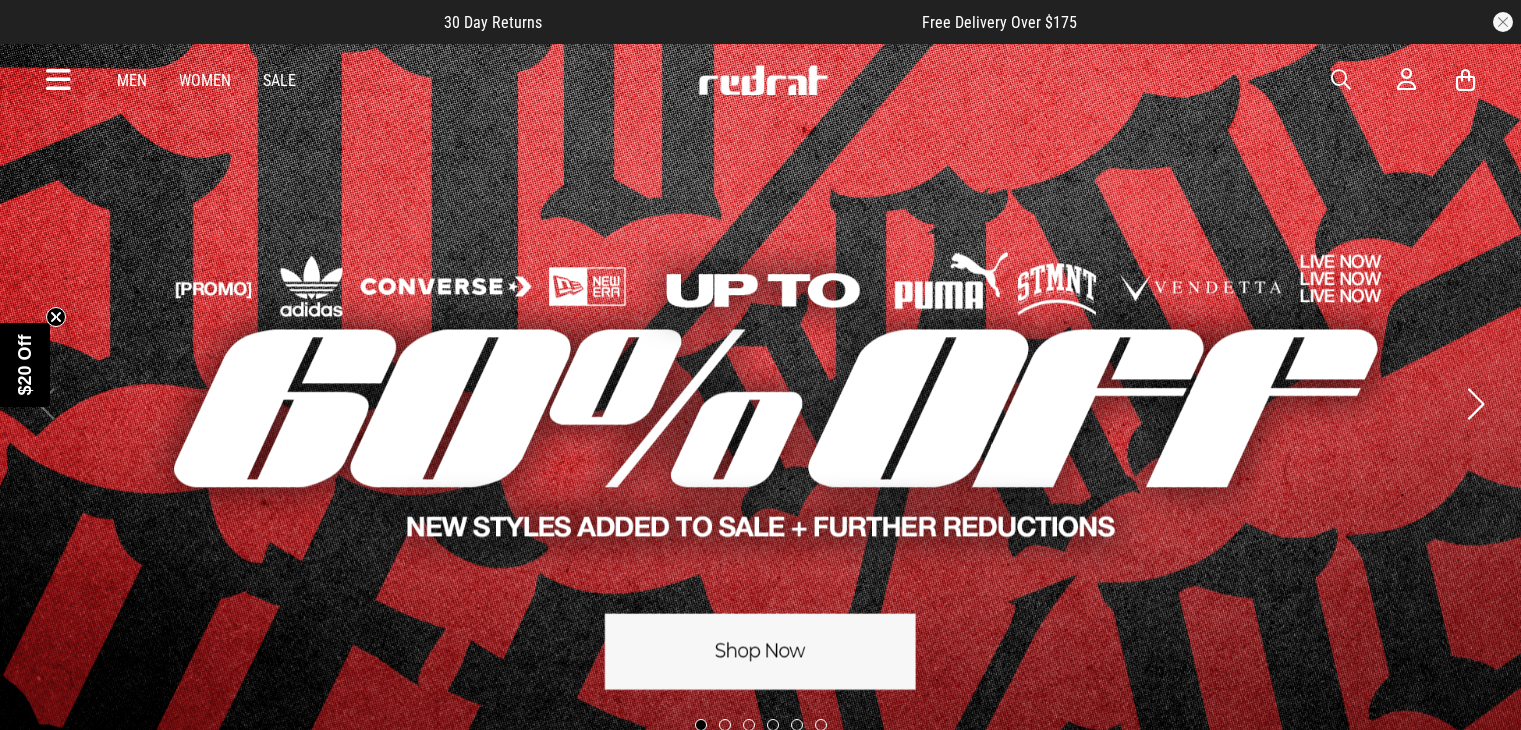 scroll, scrollTop: 0, scrollLeft: 0, axis: both 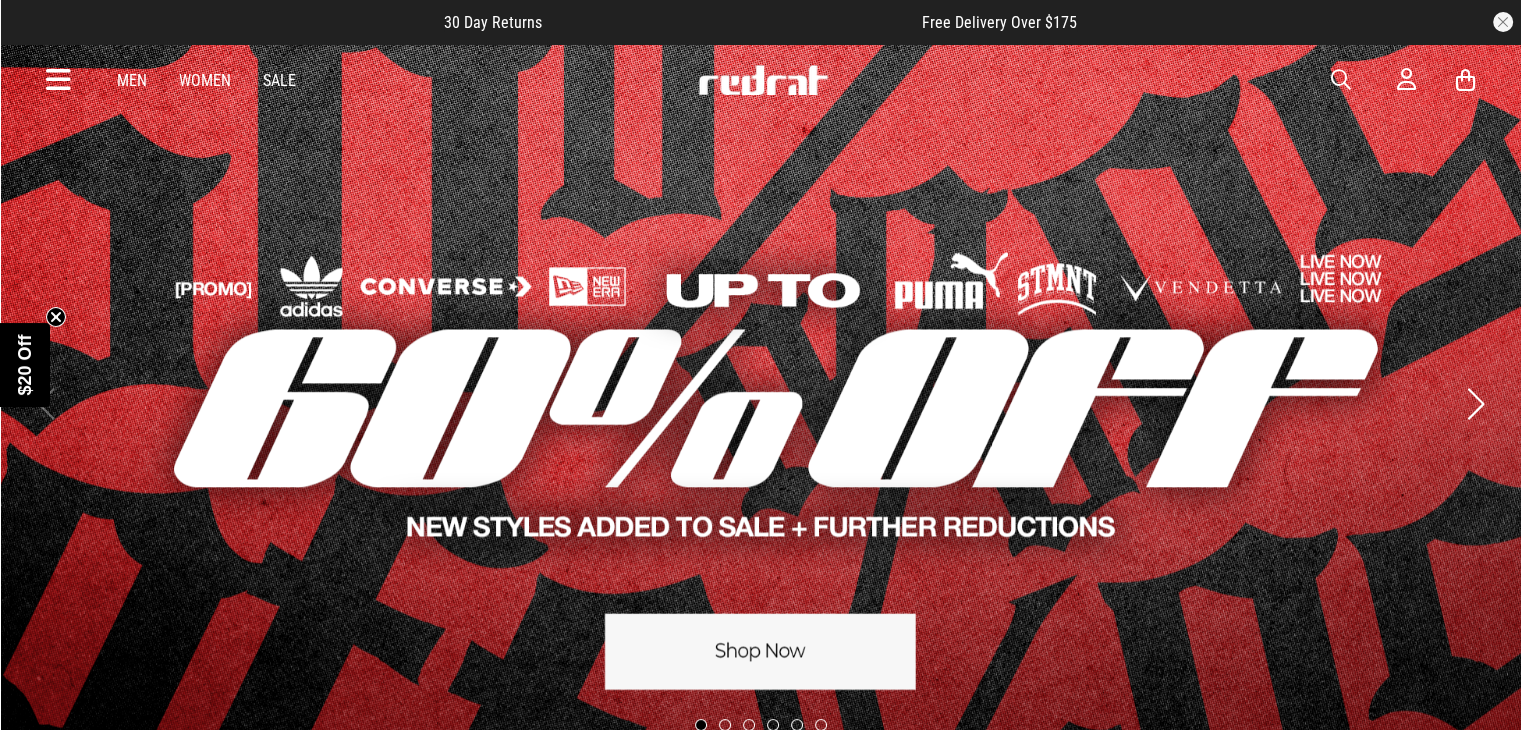 click on "Men" at bounding box center [132, 80] 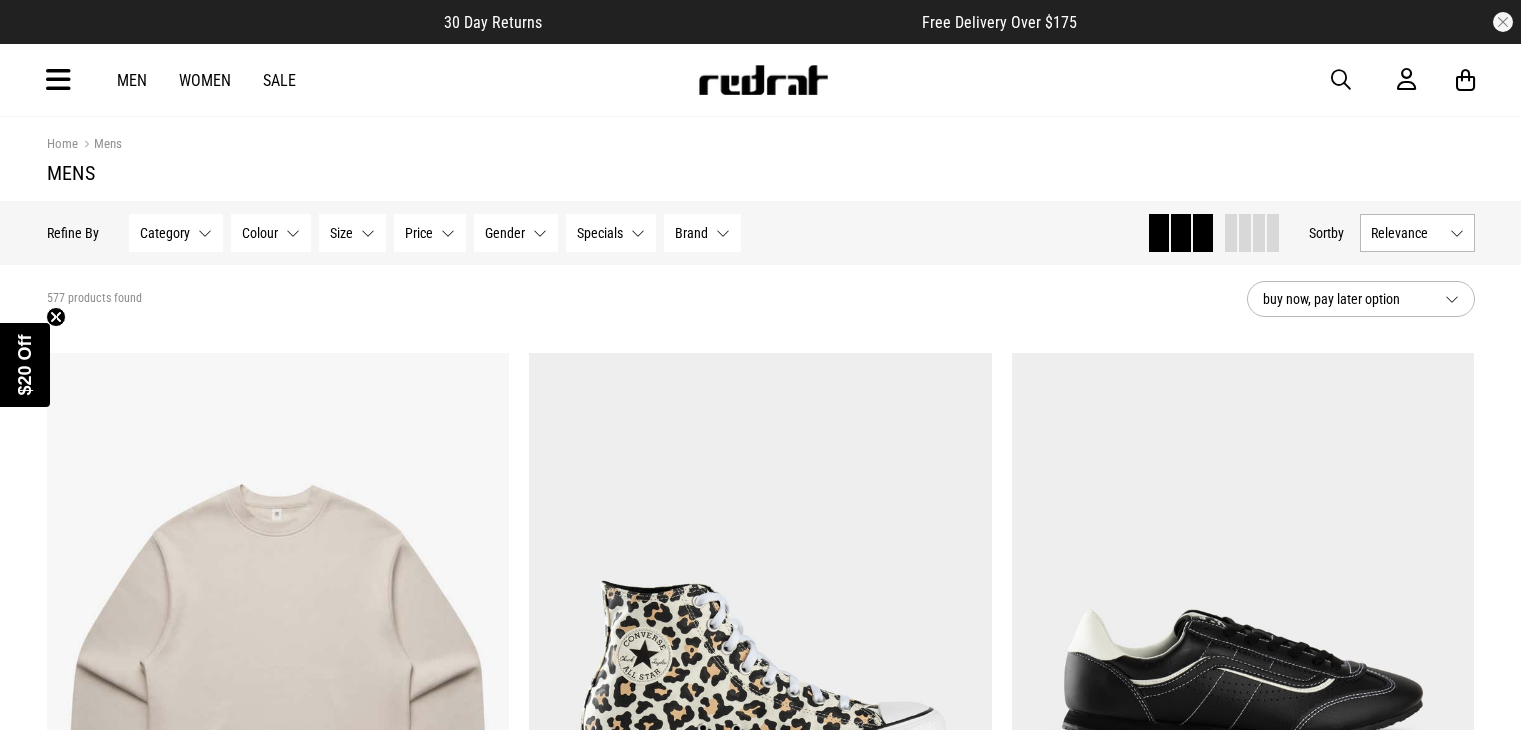scroll, scrollTop: 0, scrollLeft: 0, axis: both 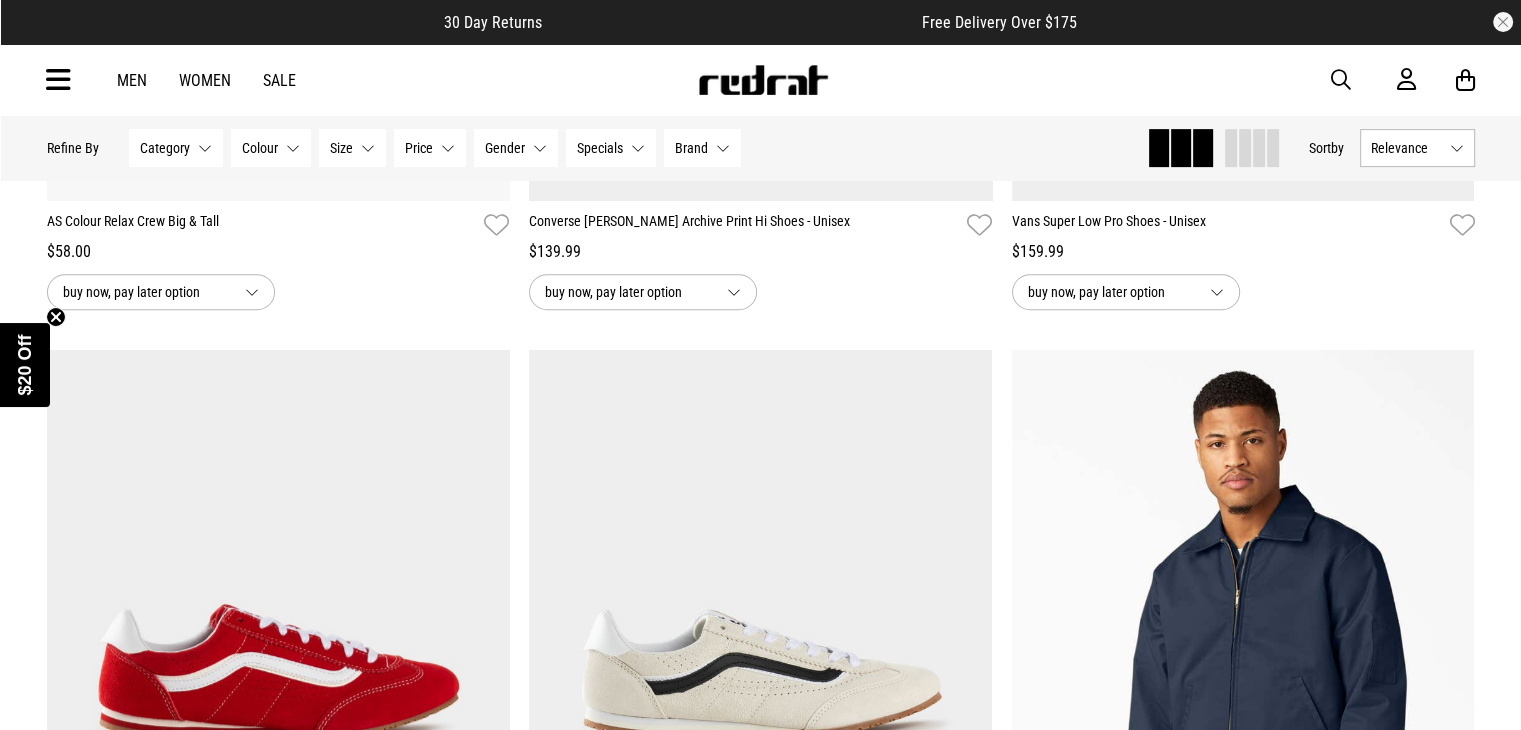 click on "Men" at bounding box center (132, 80) 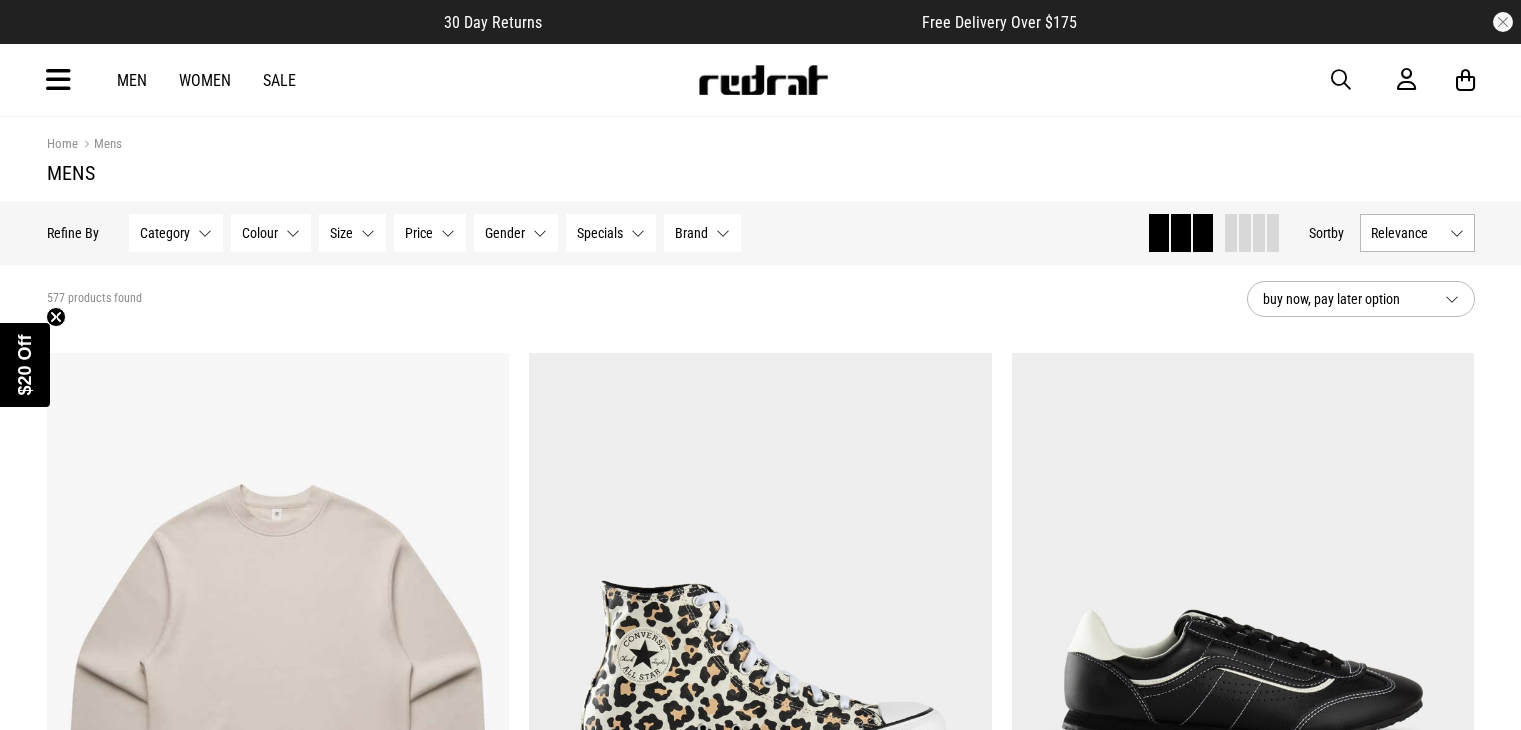 scroll, scrollTop: 0, scrollLeft: 0, axis: both 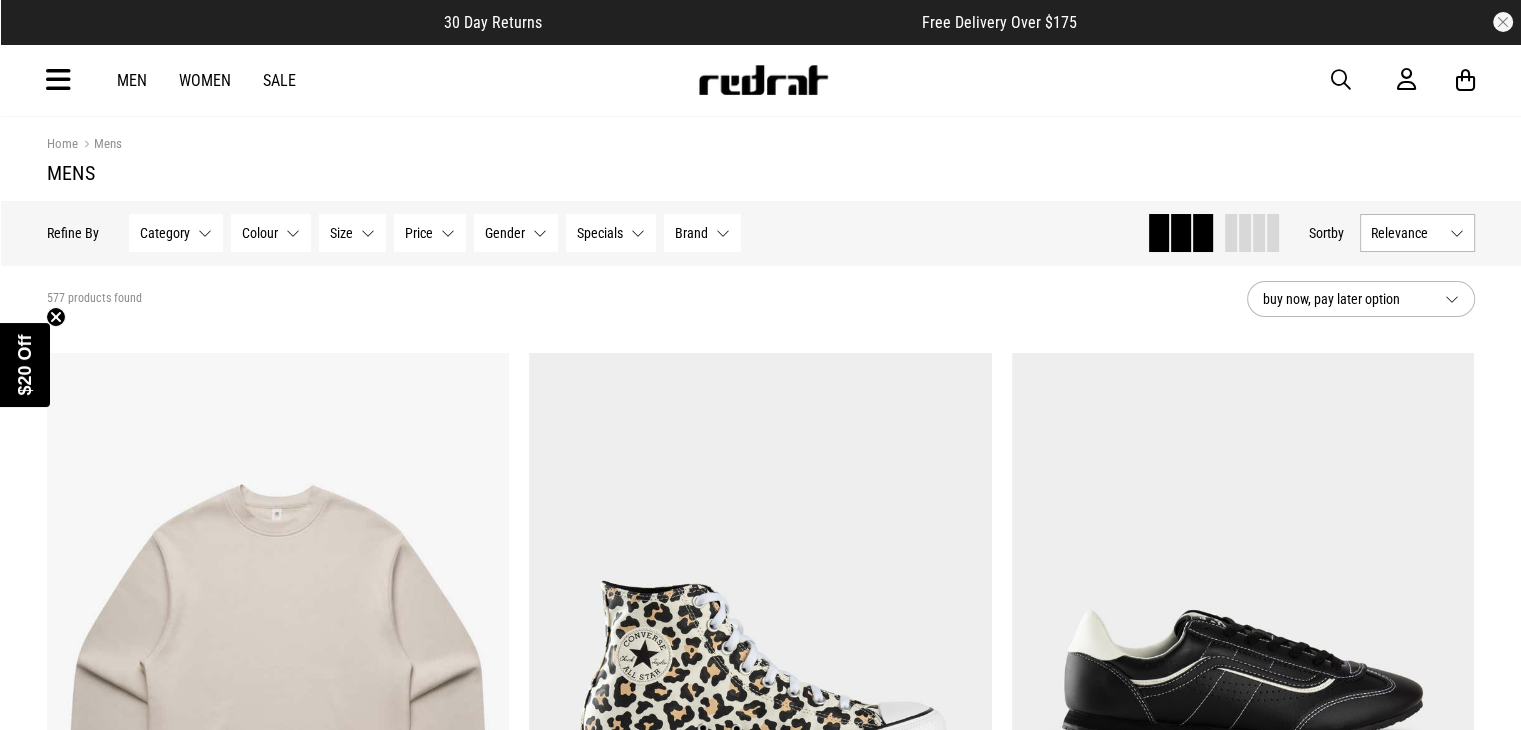 click at bounding box center [1341, 80] 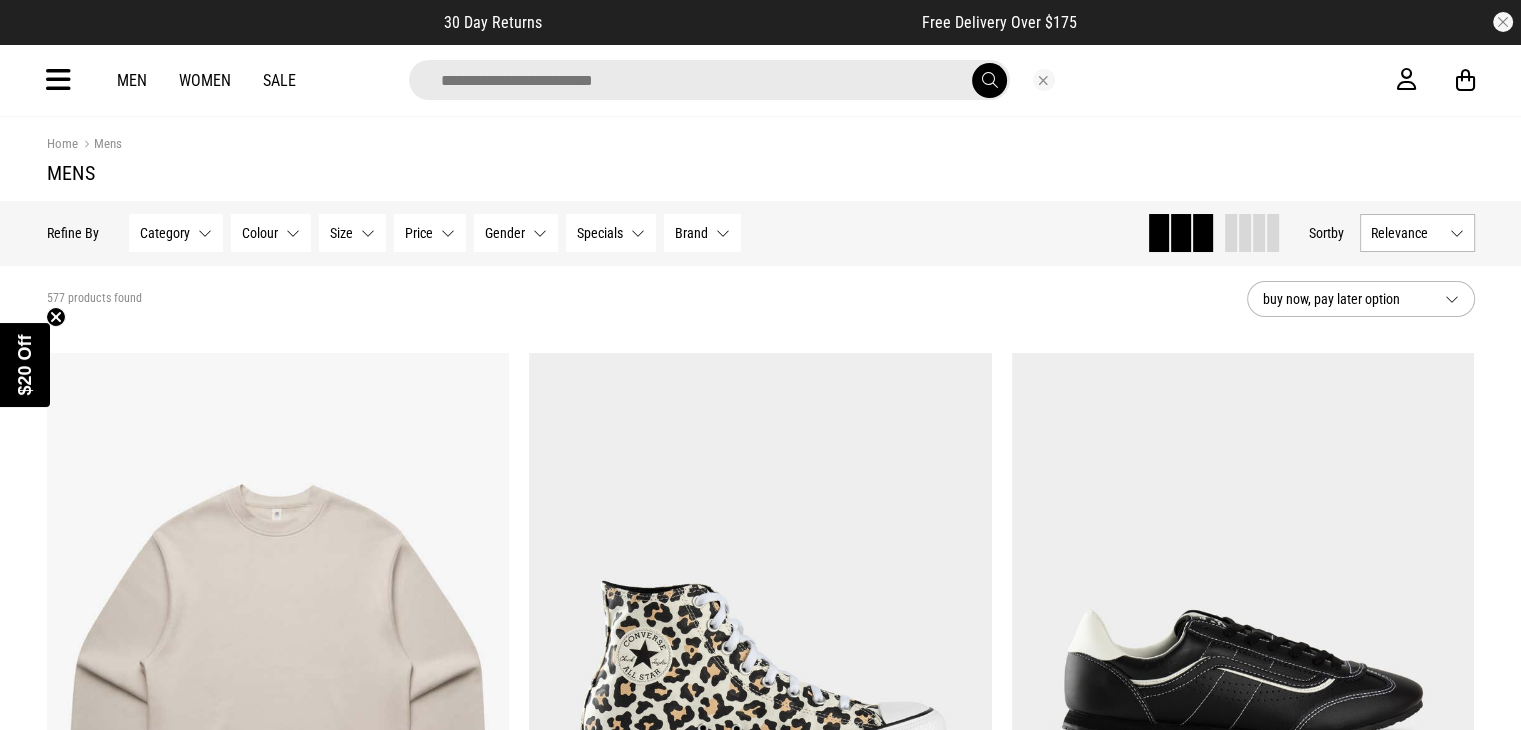 click at bounding box center (709, 80) 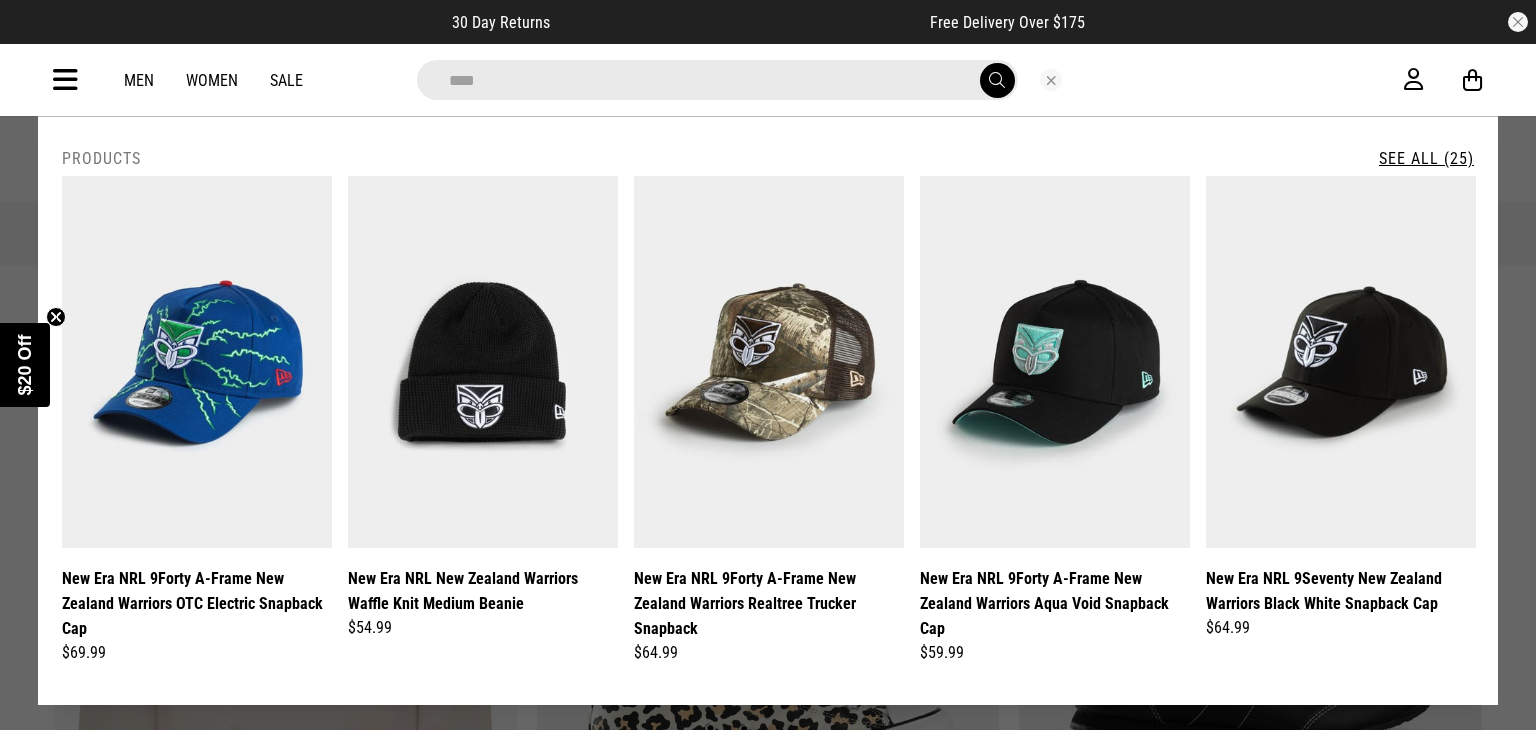 type on "****" 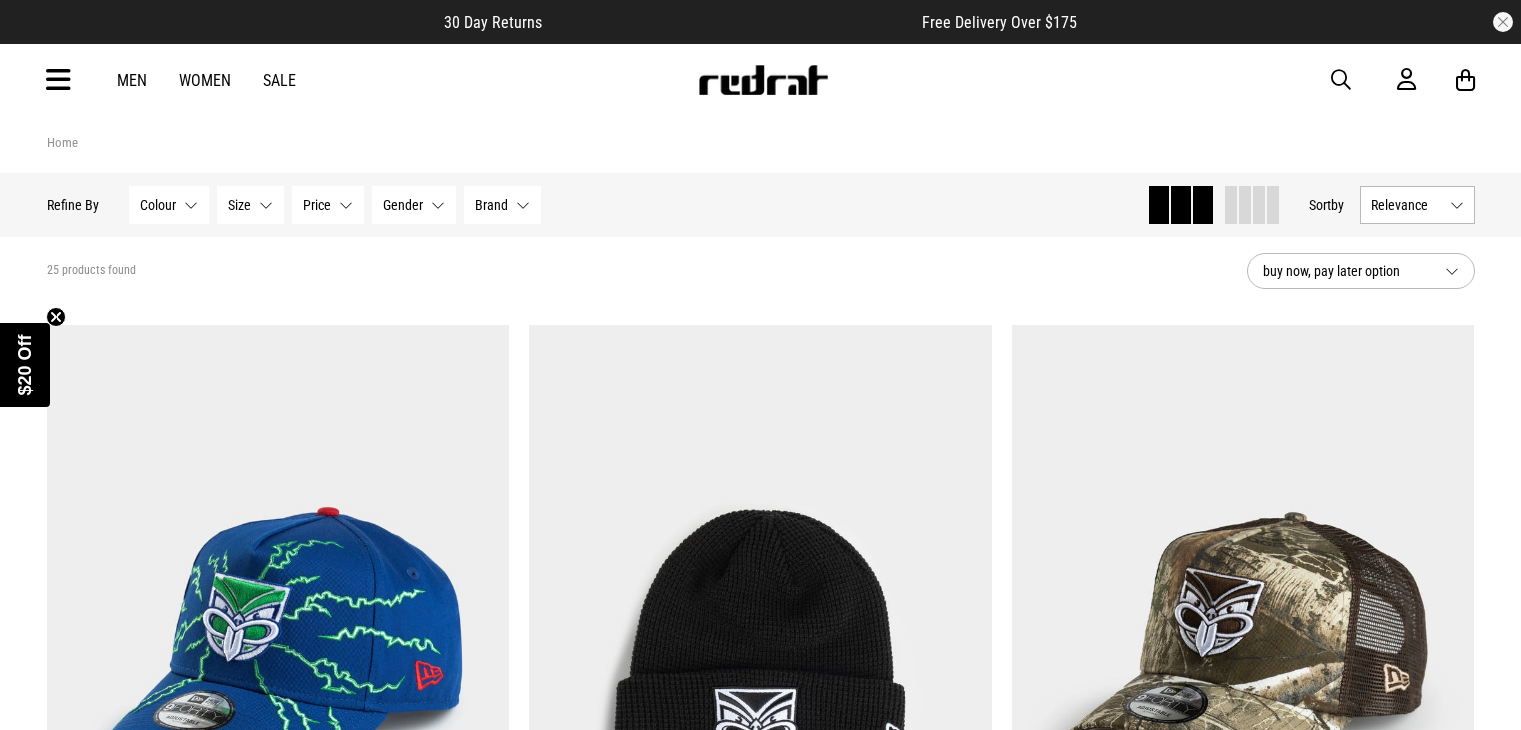 scroll, scrollTop: 0, scrollLeft: 0, axis: both 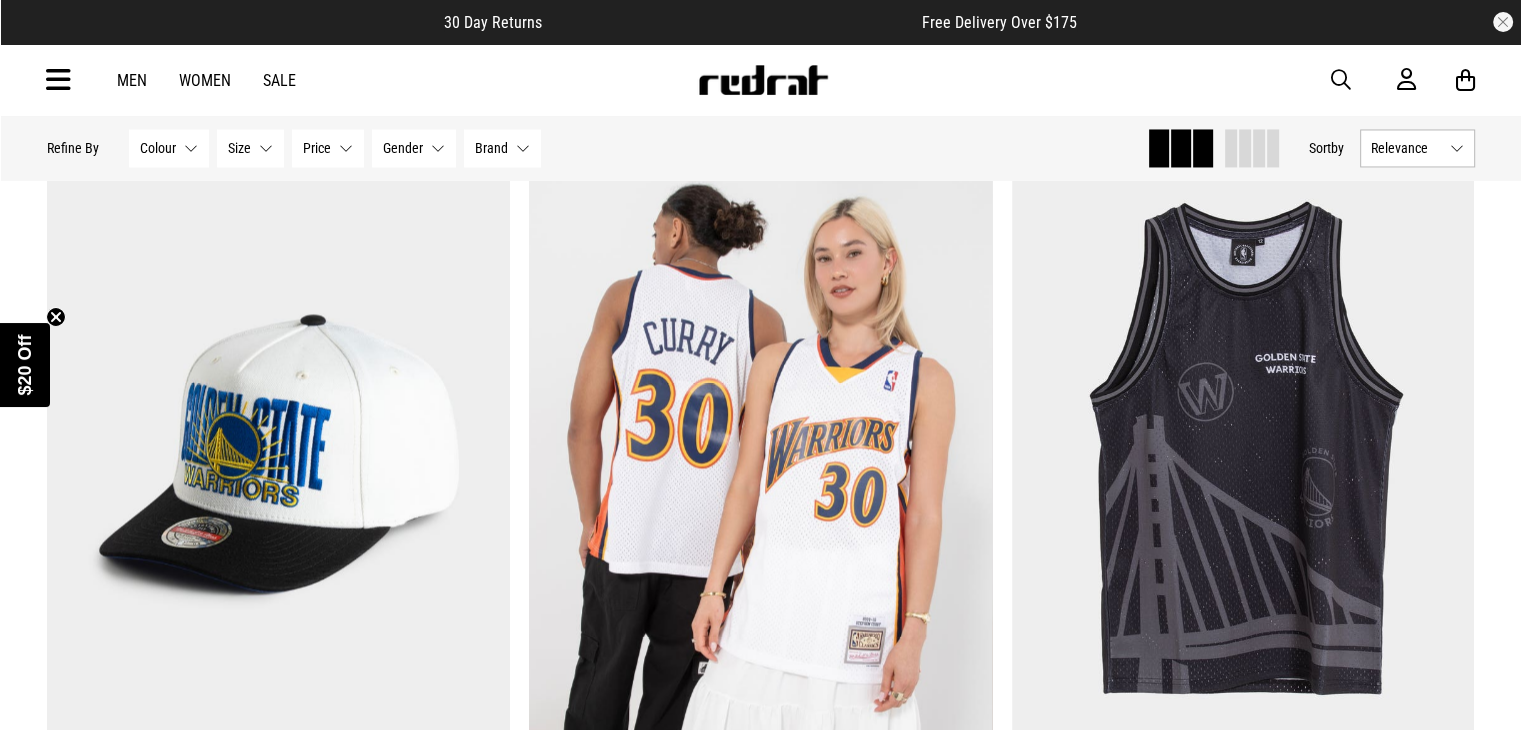 click on "Men" at bounding box center [132, 80] 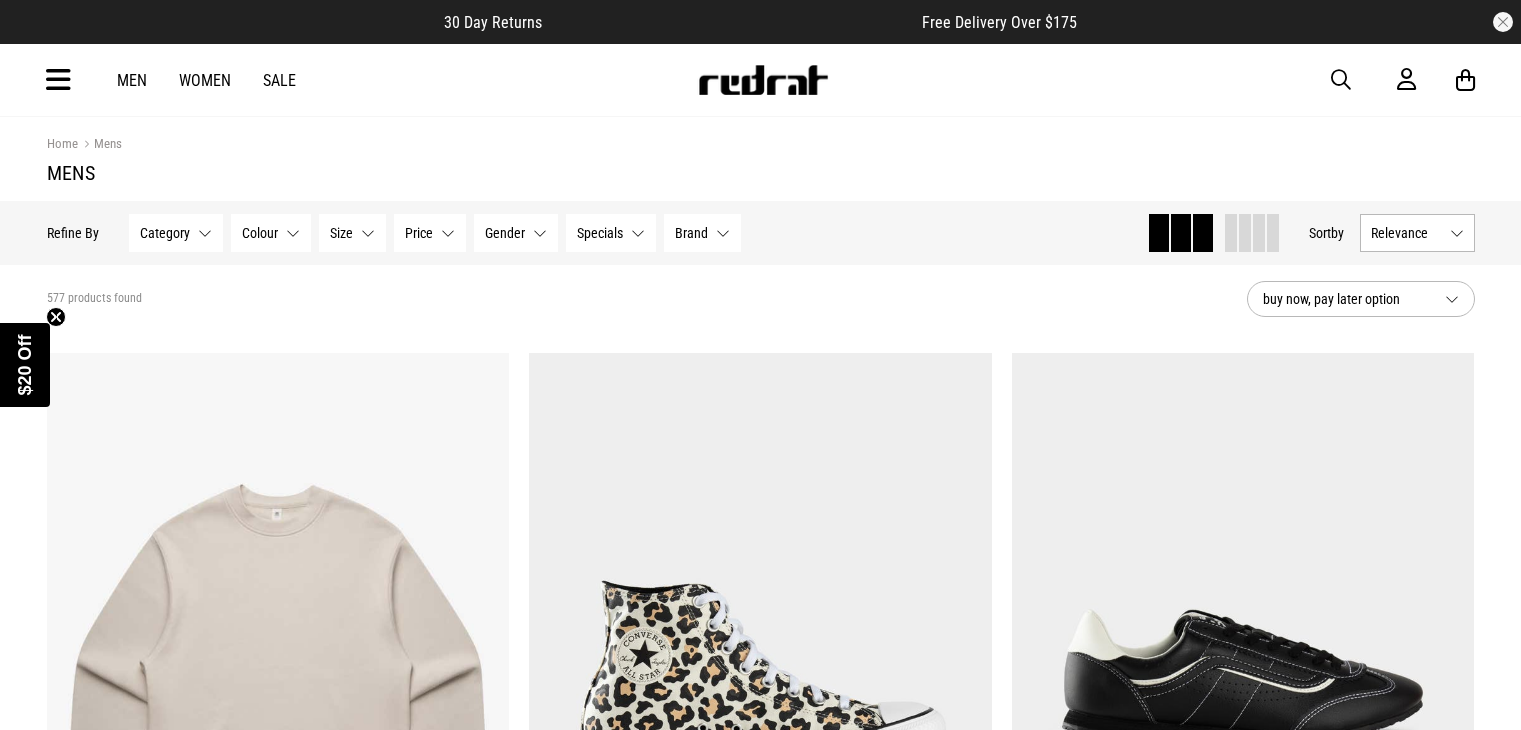 scroll, scrollTop: 0, scrollLeft: 0, axis: both 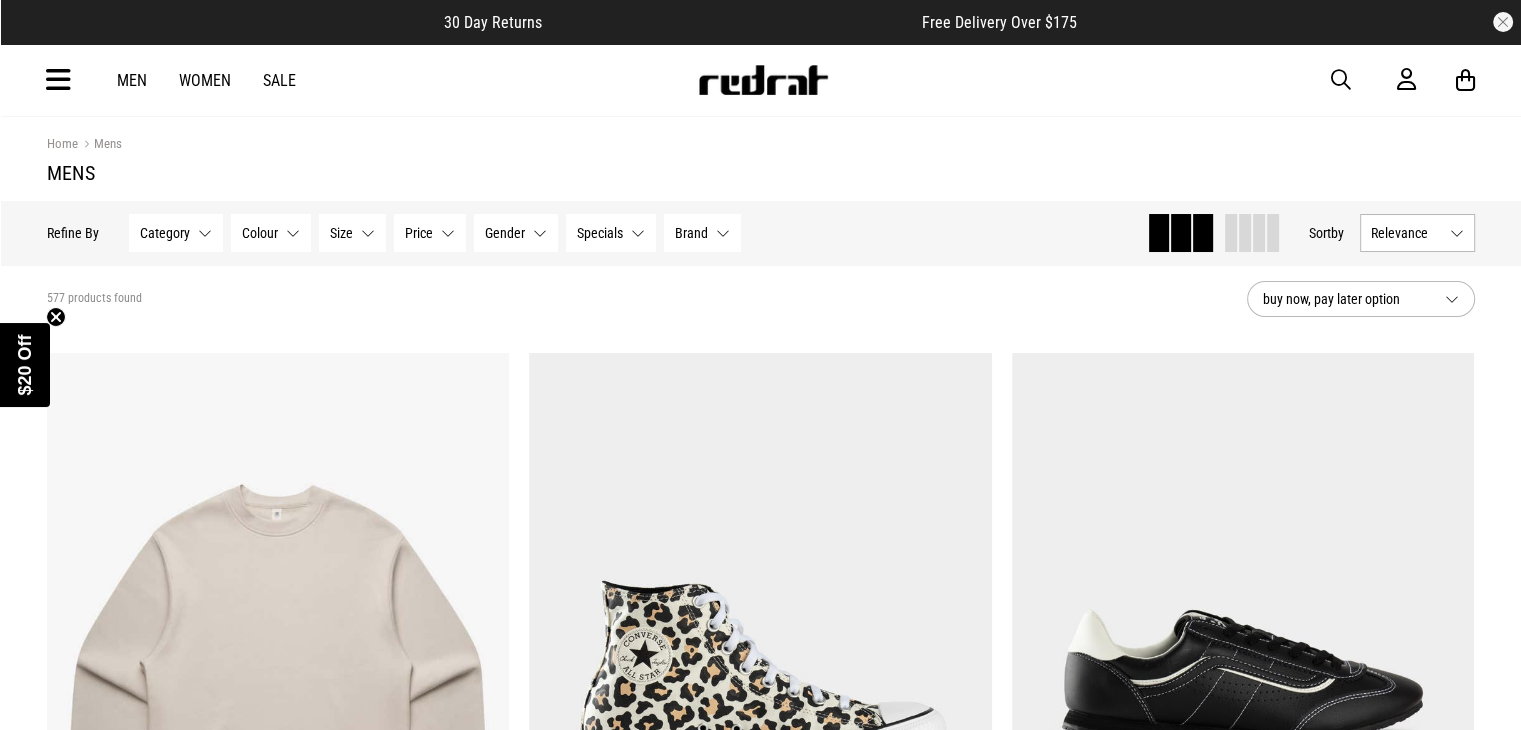 click on "Category  None selected" at bounding box center [176, 233] 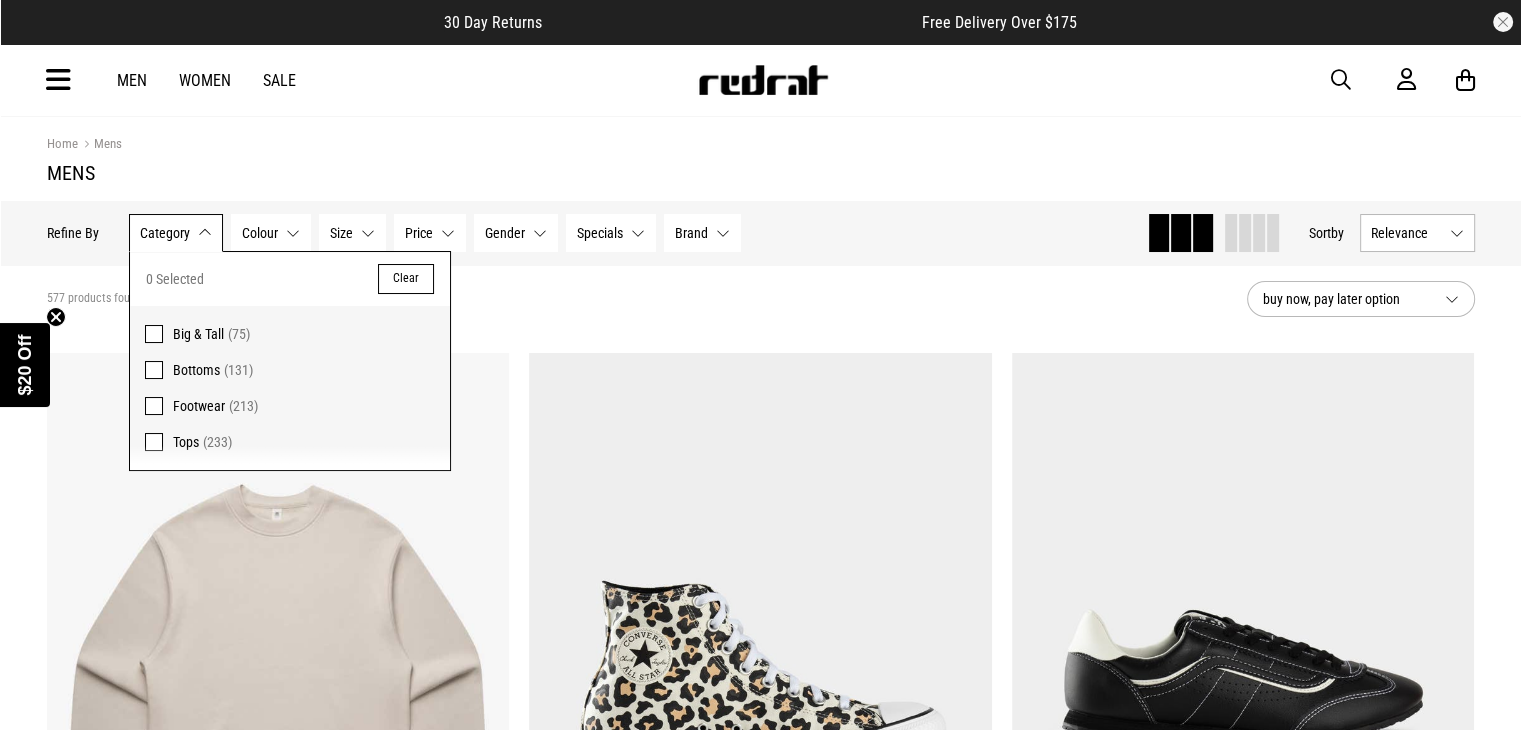 scroll, scrollTop: 0, scrollLeft: 0, axis: both 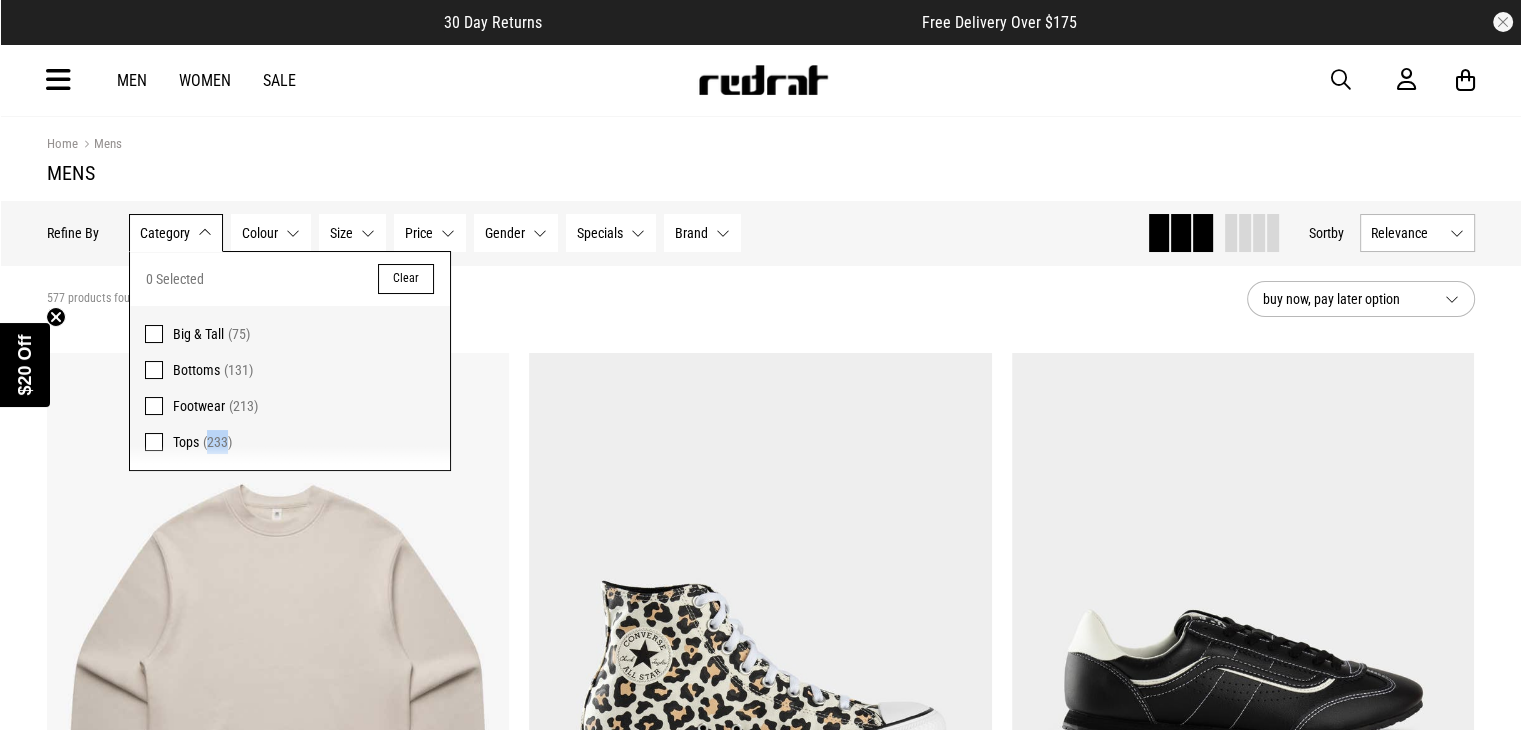 click on "Brand  None selected" at bounding box center (702, 233) 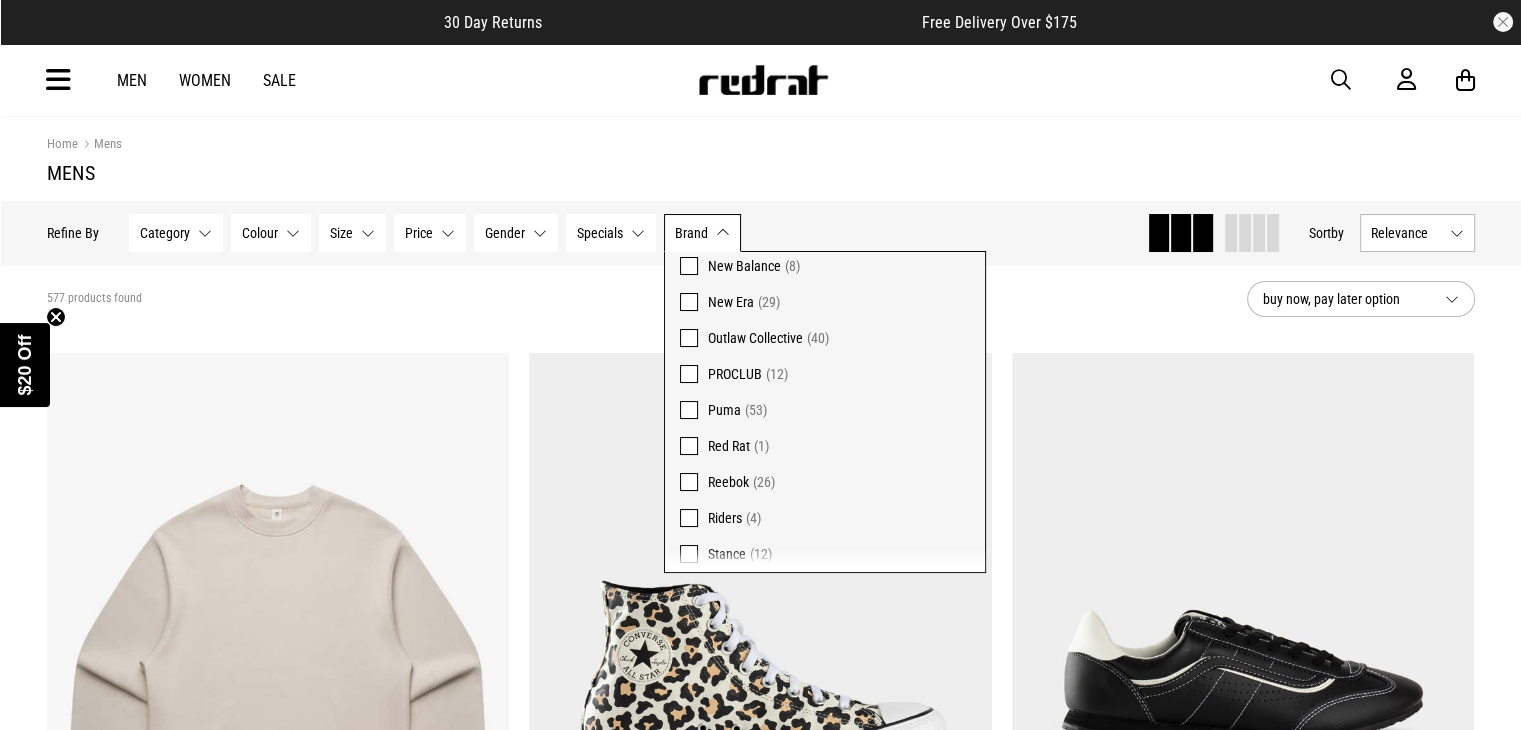 scroll, scrollTop: 596, scrollLeft: 0, axis: vertical 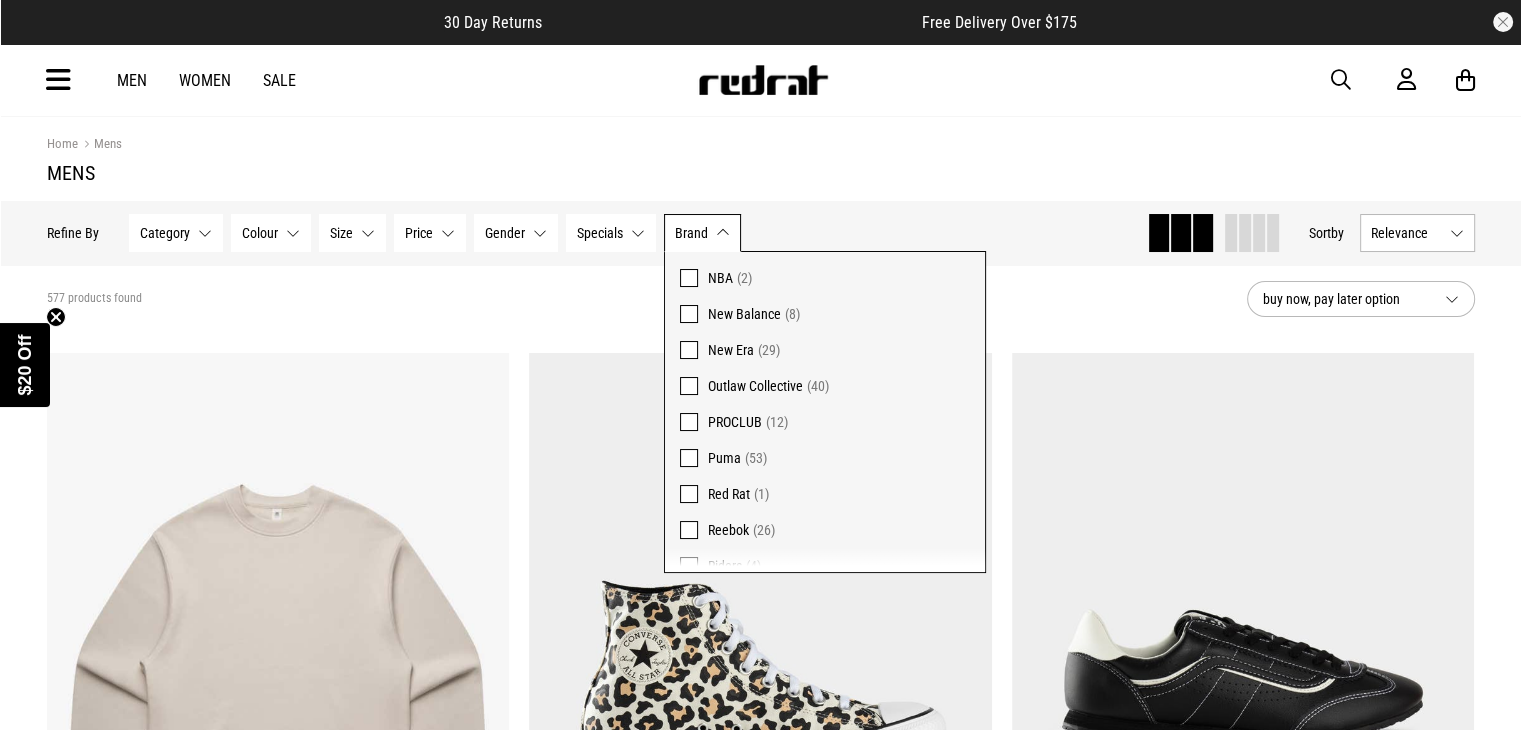 click at bounding box center [689, 458] 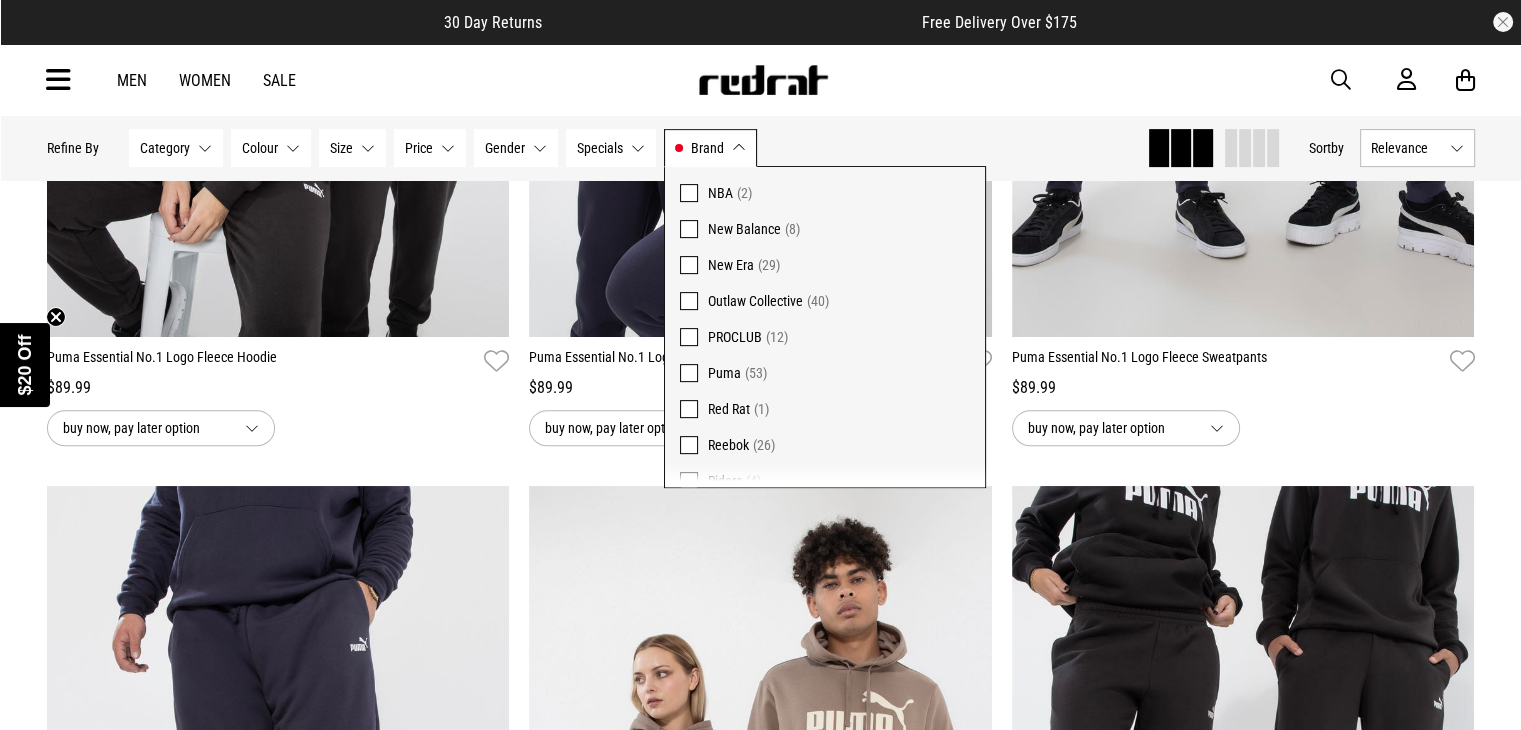 scroll, scrollTop: 712, scrollLeft: 0, axis: vertical 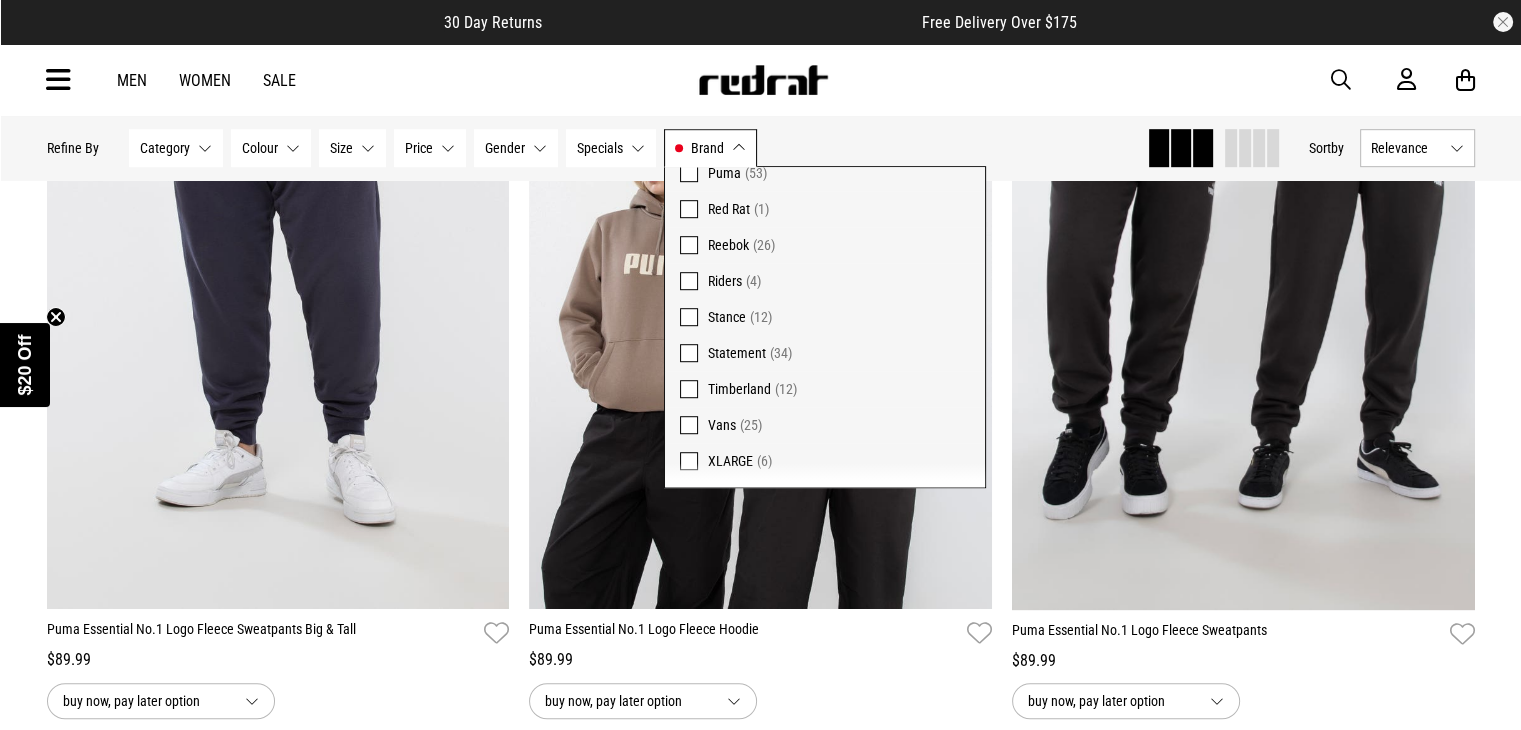 click on "Men   Women   Sale     Sign in     New       Back         Footwear       Back         Mens       Back         Womens       Back         Youth & Kids       Back         Jewellery       Back         Headwear       Back         Accessories       Back         Deals       Back         Sale   UP TO 60% OFF
Shop by Brand
adidas
Converse
New Era
See all brands     Gift Cards   Find a Store   Delivery   Returns & Exchanges   FAQ   Contact Us
Payment Options Only at Red Rat
Let's keep in touch
Back" at bounding box center [761, 80] 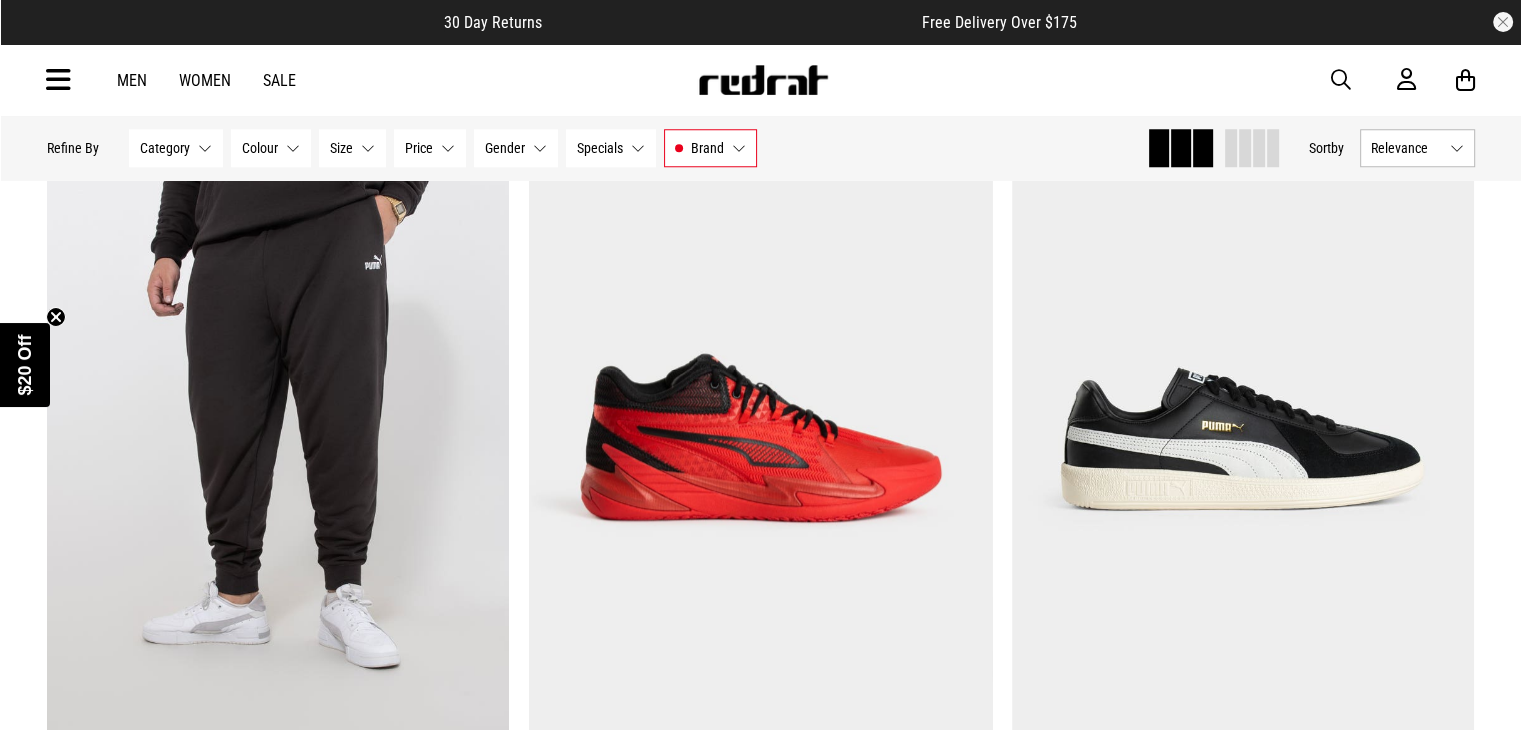 scroll, scrollTop: 2112, scrollLeft: 0, axis: vertical 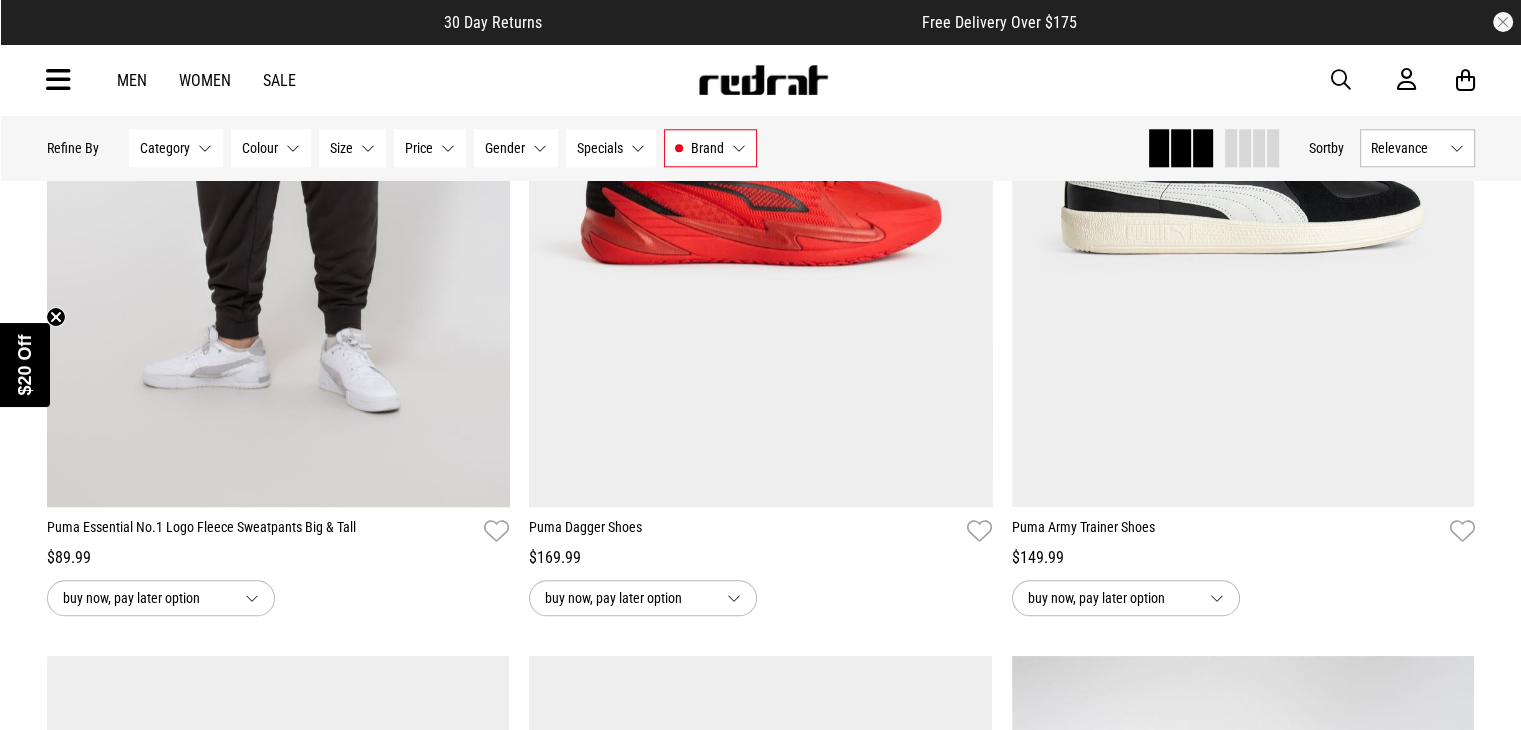 click on "Category  None selected" at bounding box center [176, 148] 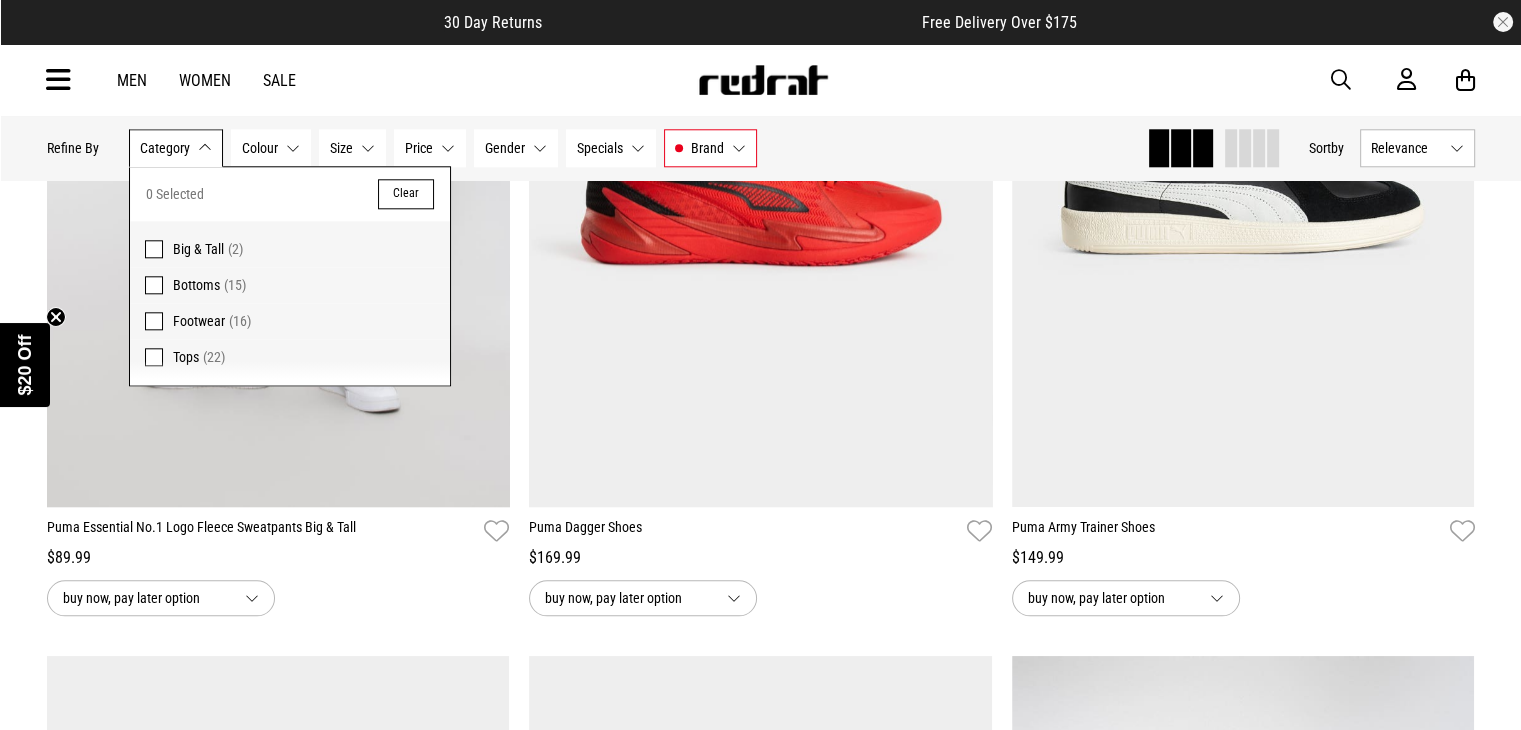 click on "Tops" at bounding box center (186, 357) 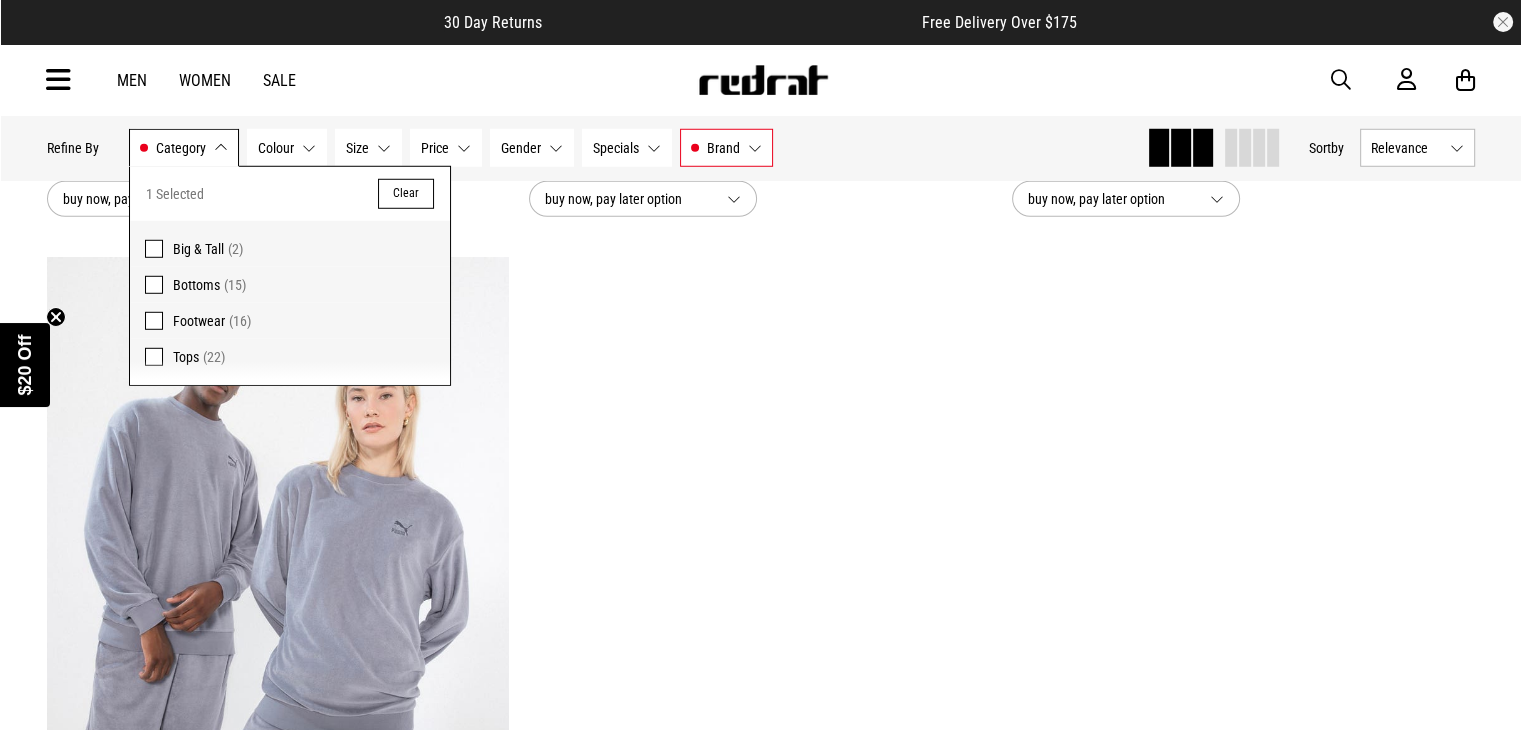 scroll, scrollTop: 5700, scrollLeft: 0, axis: vertical 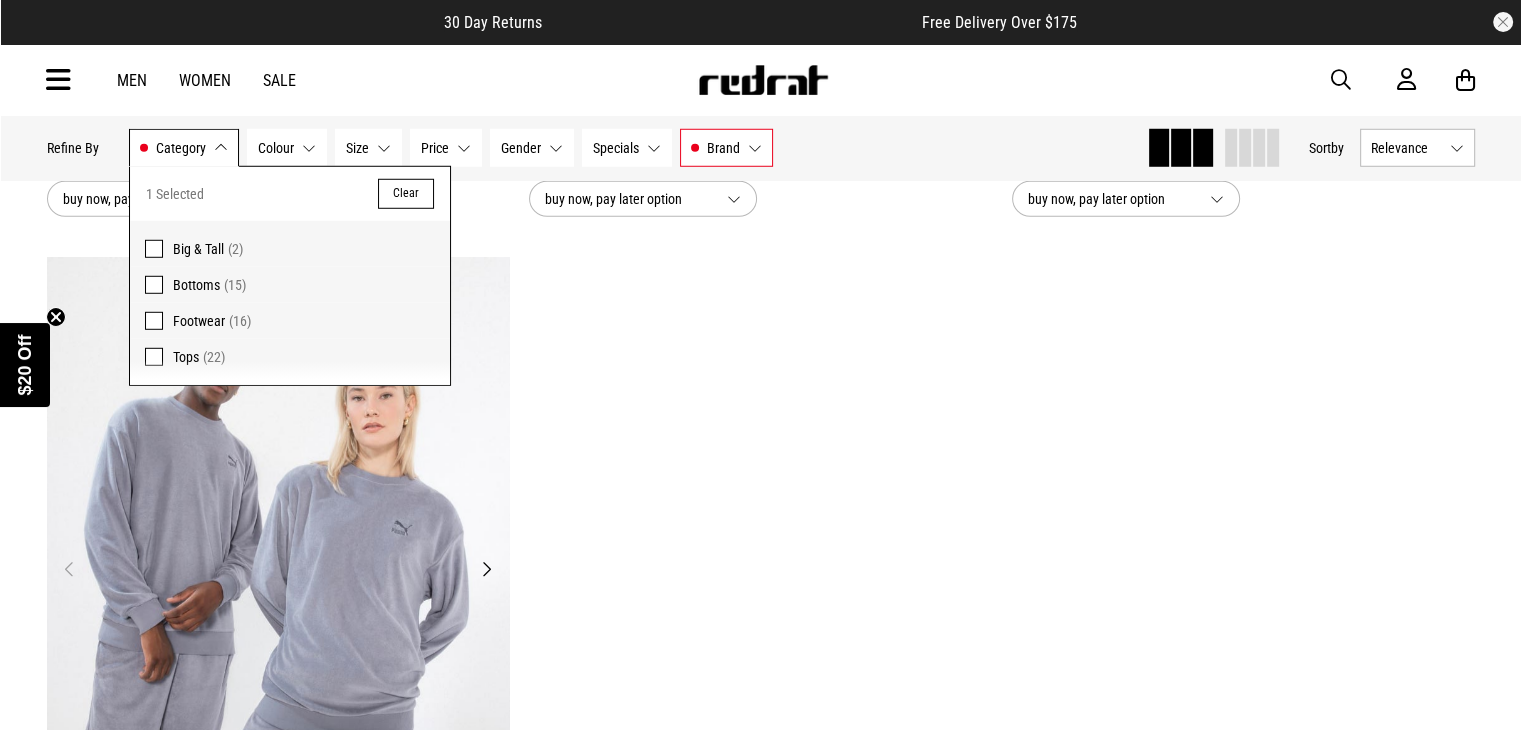 click at bounding box center (278, 581) 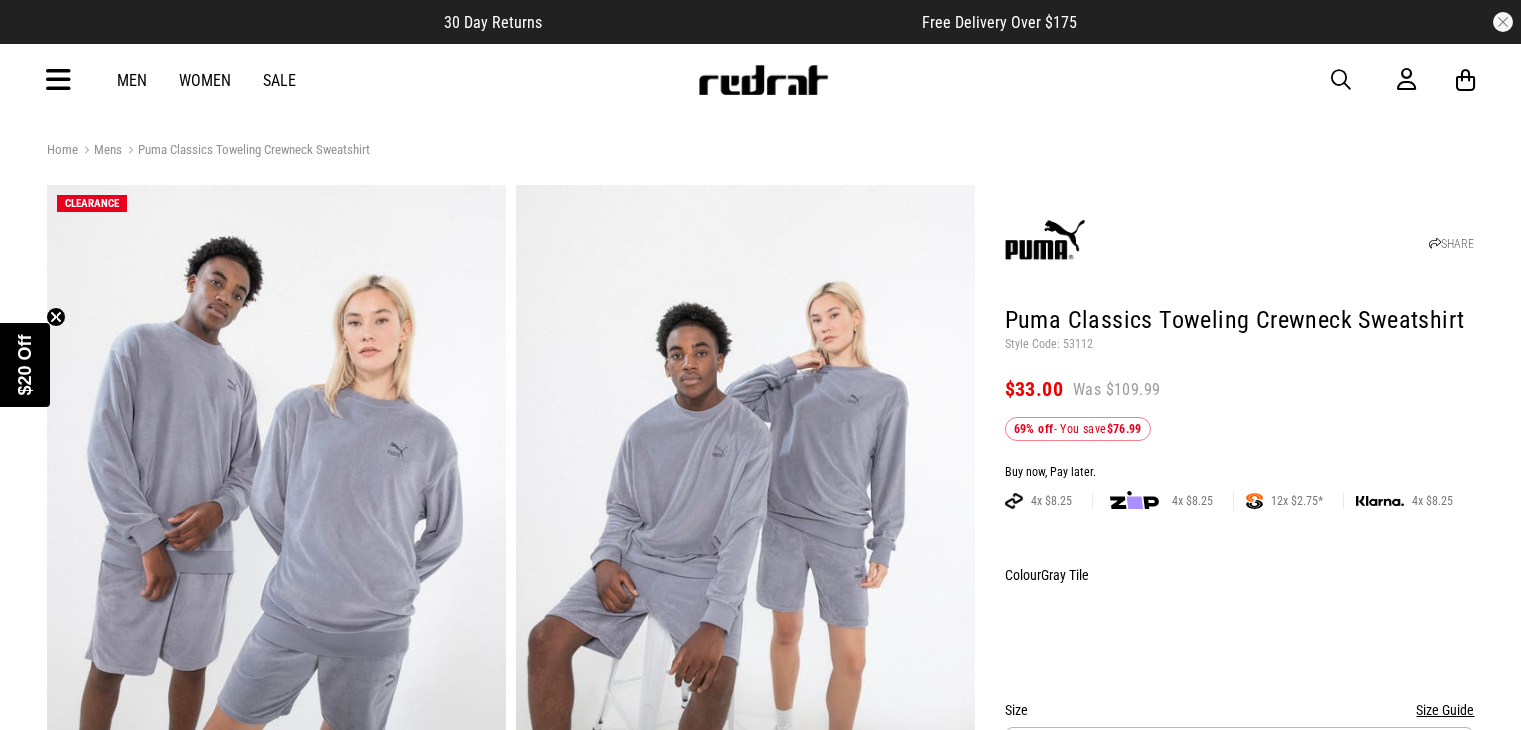 scroll, scrollTop: 0, scrollLeft: 0, axis: both 